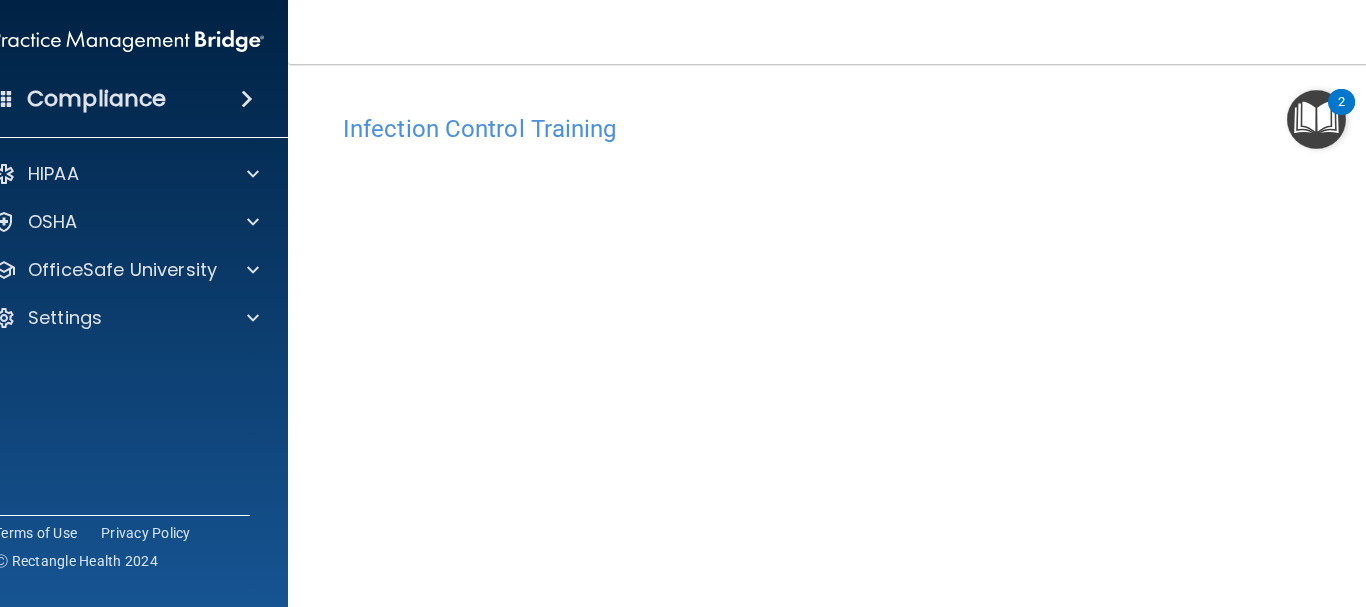 scroll, scrollTop: 0, scrollLeft: 0, axis: both 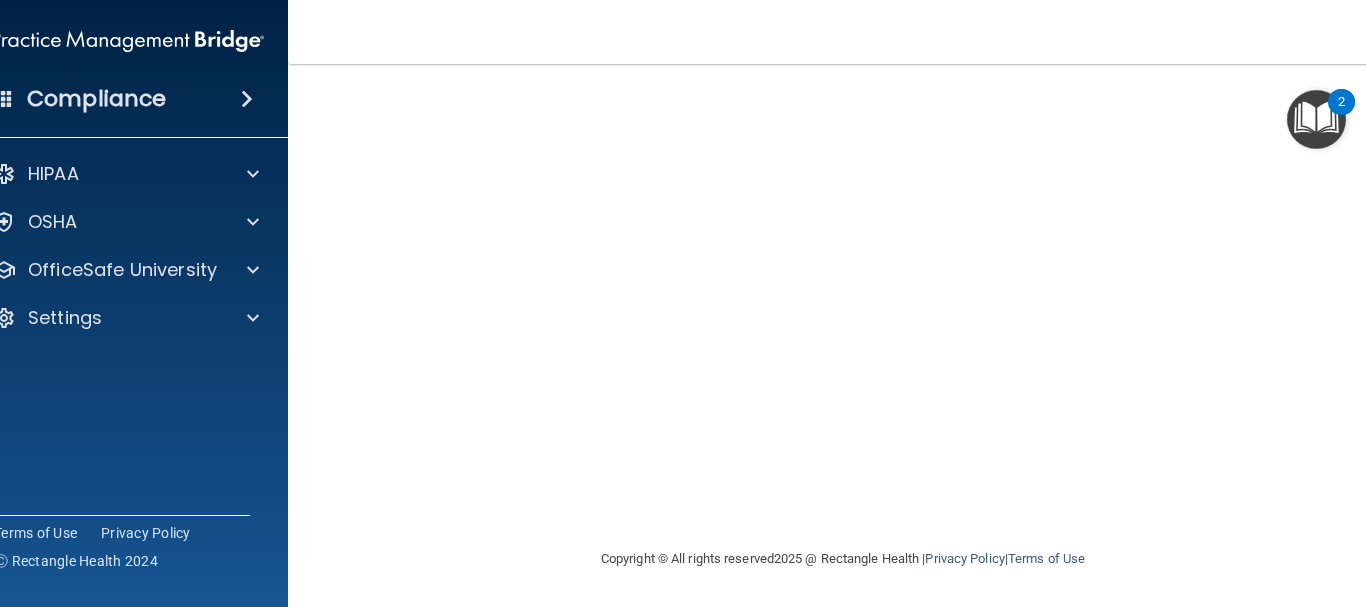 drag, startPoint x: 0, startPoint y: 0, endPoint x: 320, endPoint y: 204, distance: 379.49442 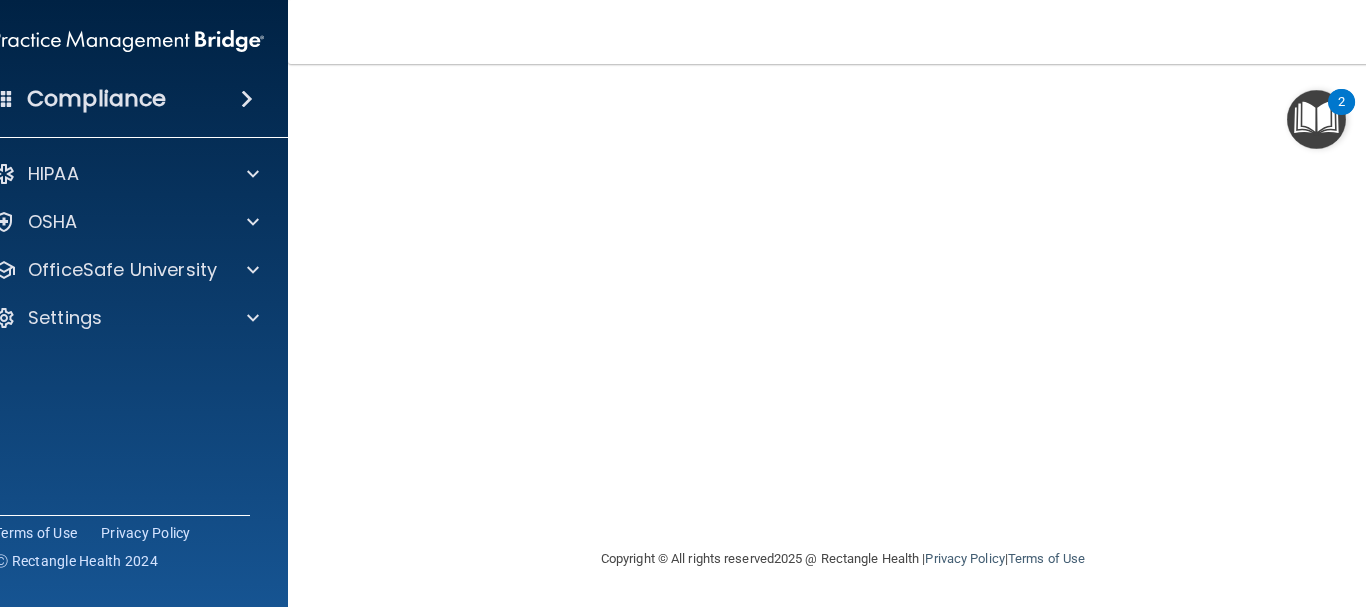 click on "Infection Control Training         This course doesn’t expire until 05/26/2025. Are you sure you want to take this course now?   Take the course anyway!" at bounding box center (843, 201) 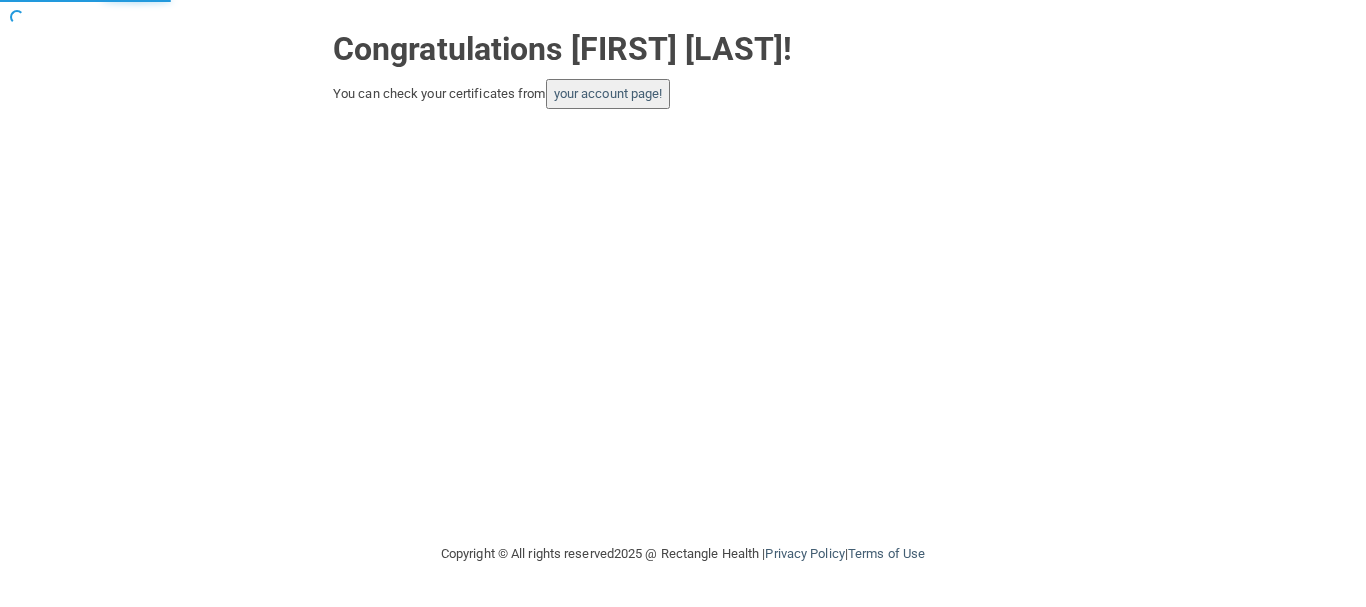 scroll, scrollTop: 0, scrollLeft: 0, axis: both 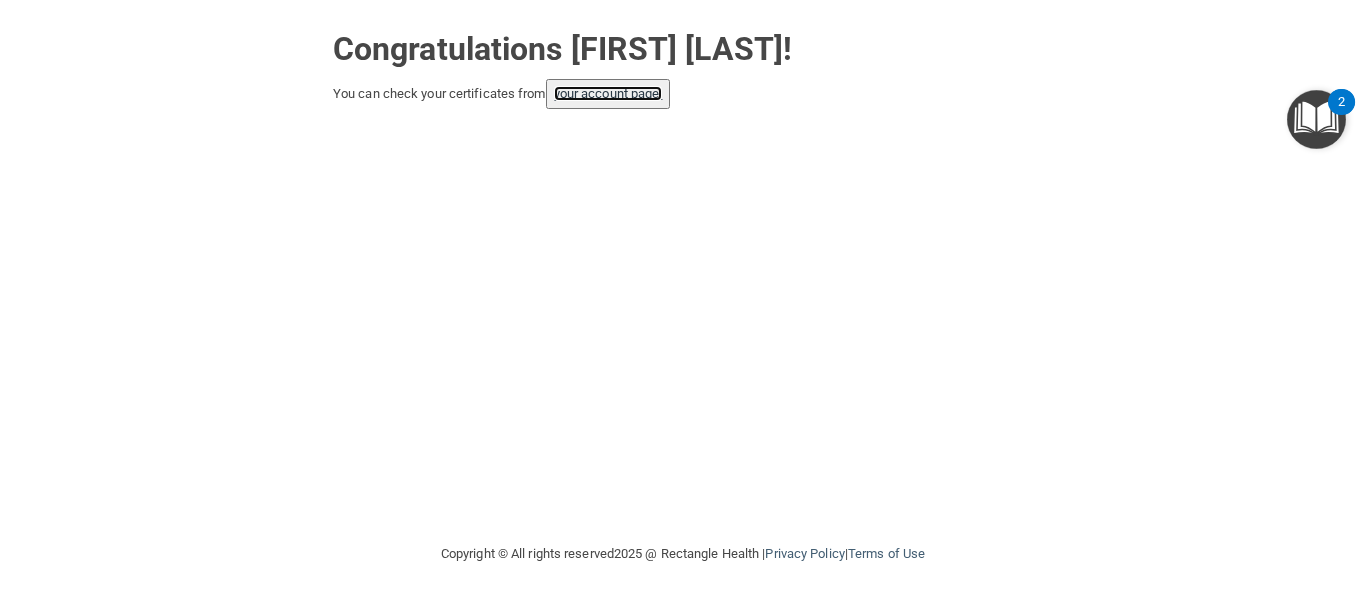 click on "your account page!" at bounding box center [608, 93] 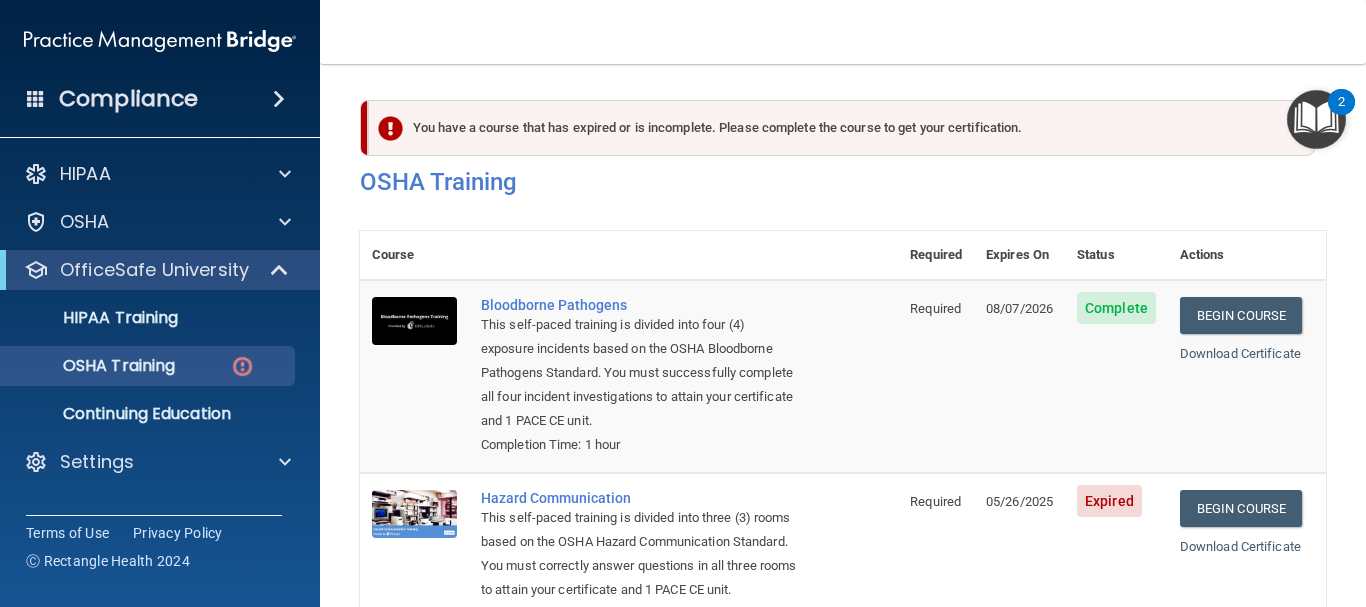 scroll, scrollTop: 0, scrollLeft: 0, axis: both 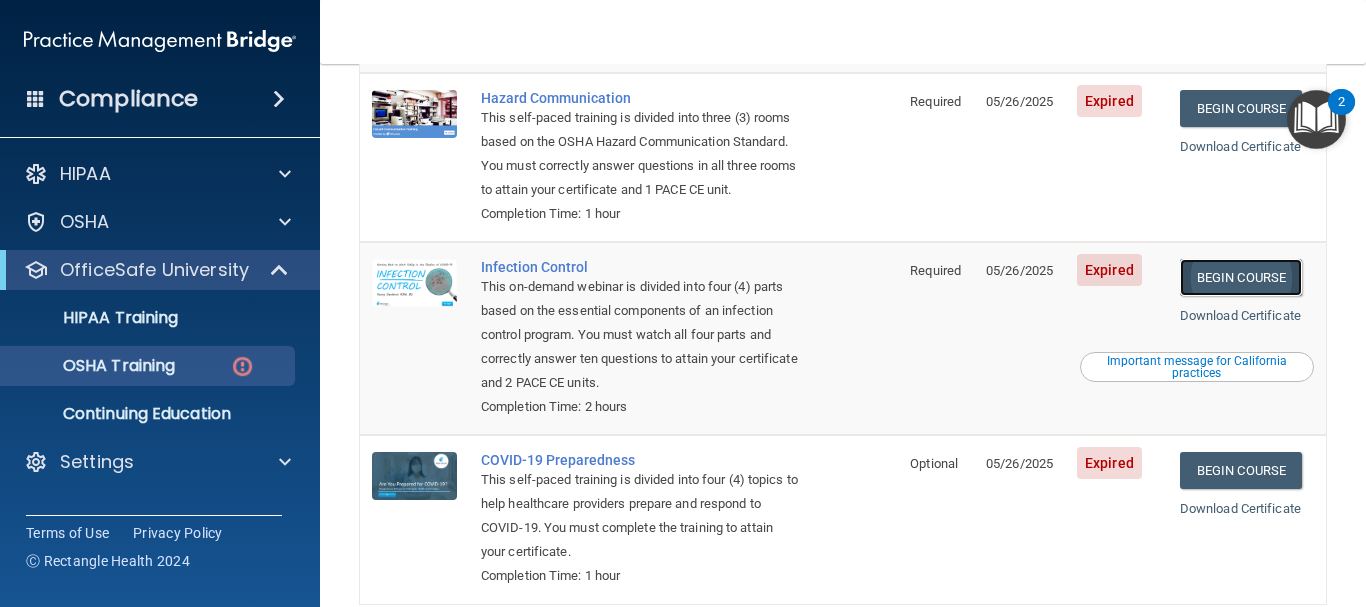 click on "Begin Course" at bounding box center [1241, 277] 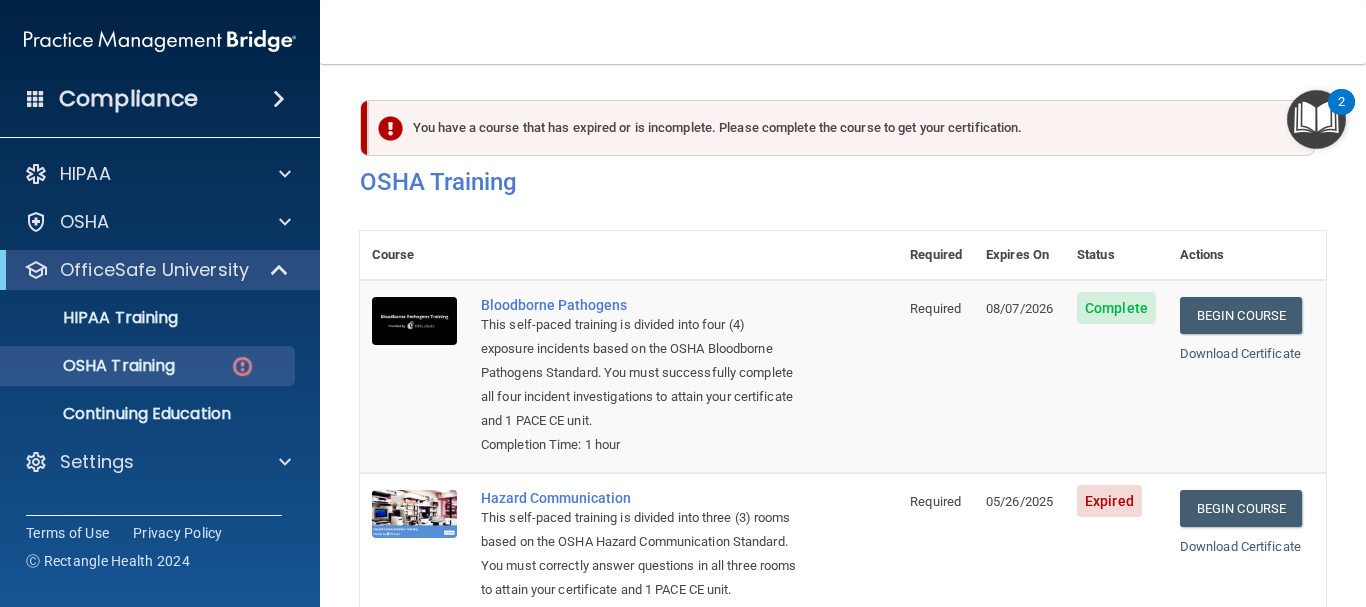scroll, scrollTop: 0, scrollLeft: 0, axis: both 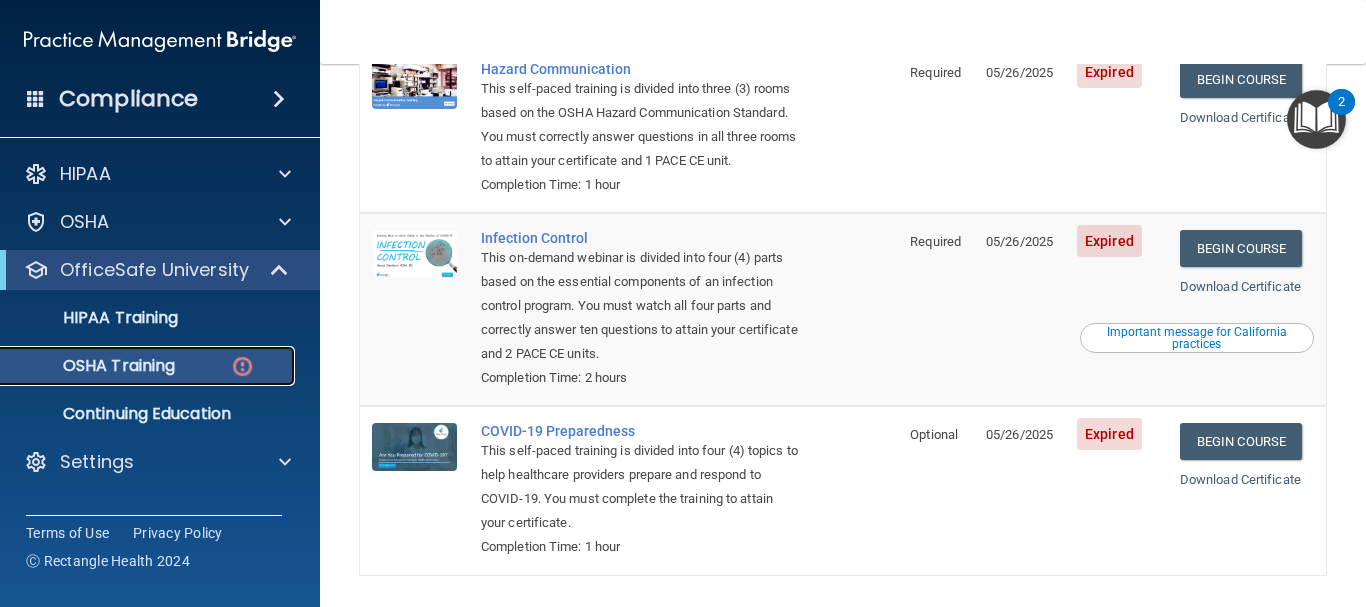 click on "OSHA Training" at bounding box center [149, 366] 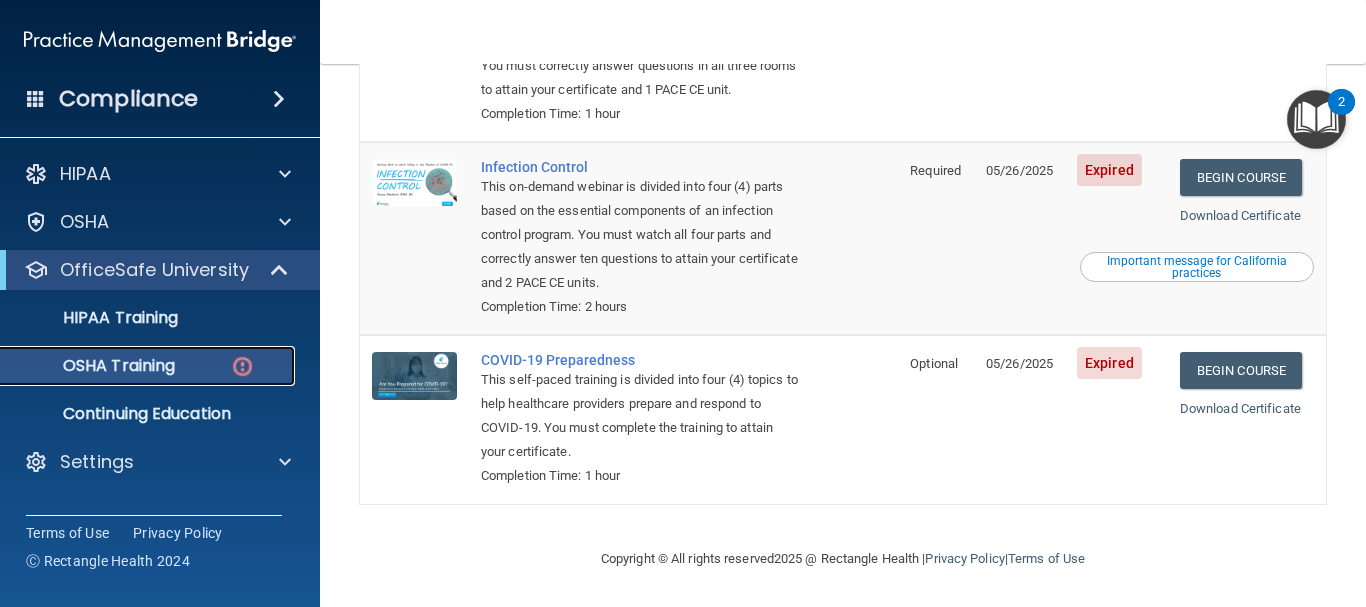 scroll, scrollTop: 529, scrollLeft: 0, axis: vertical 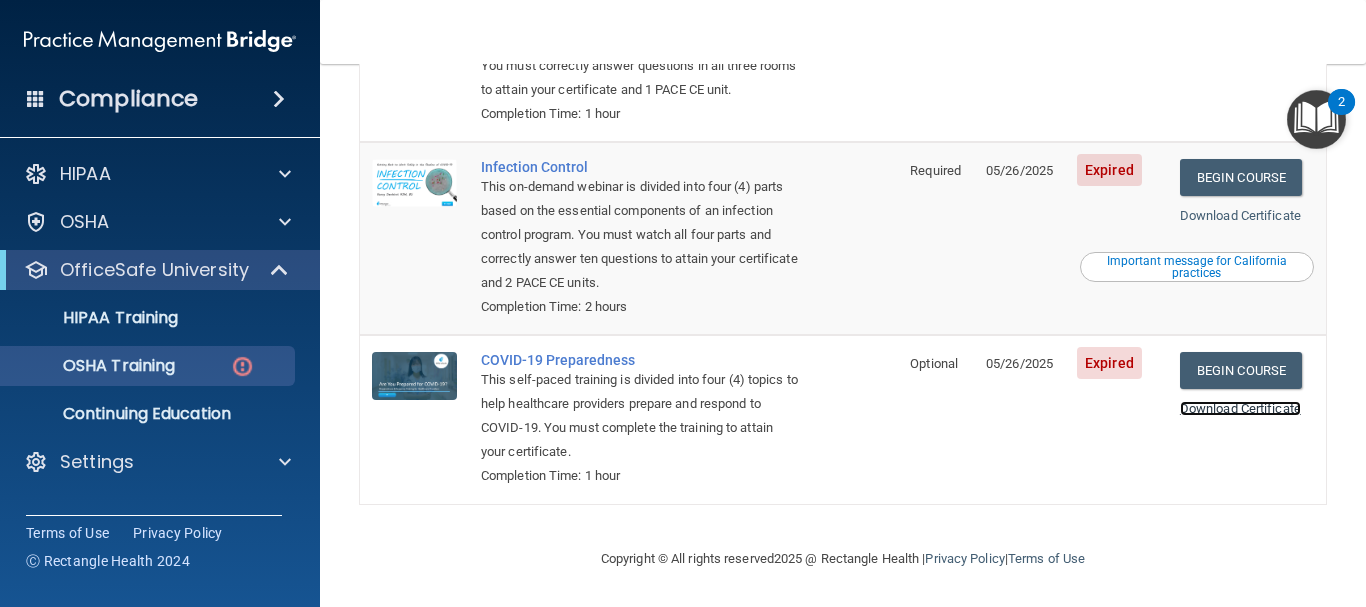 click on "Download Certificate" at bounding box center [1240, 408] 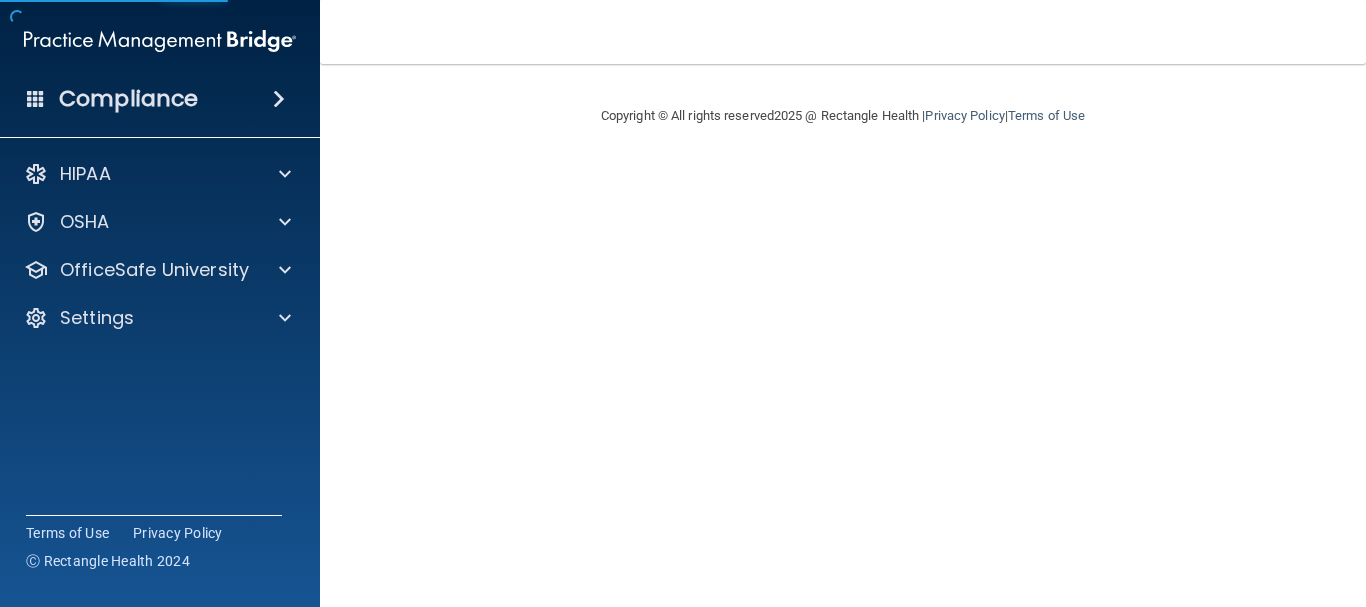 scroll, scrollTop: 0, scrollLeft: 0, axis: both 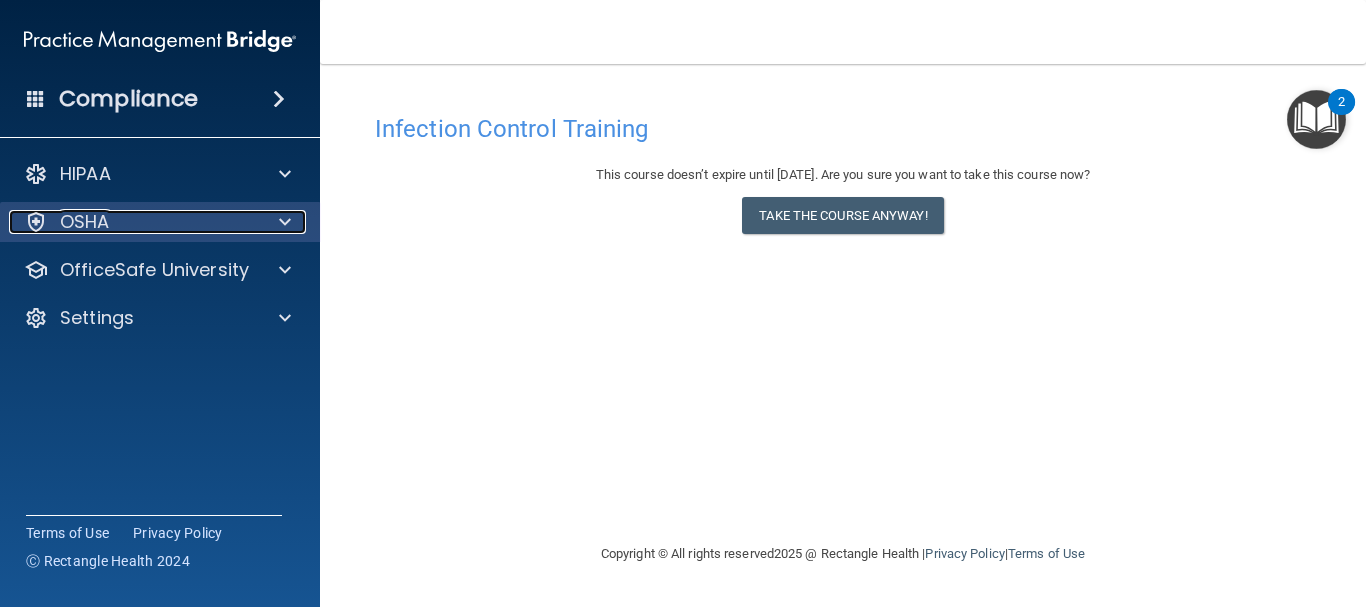 click on "OSHA" at bounding box center (133, 222) 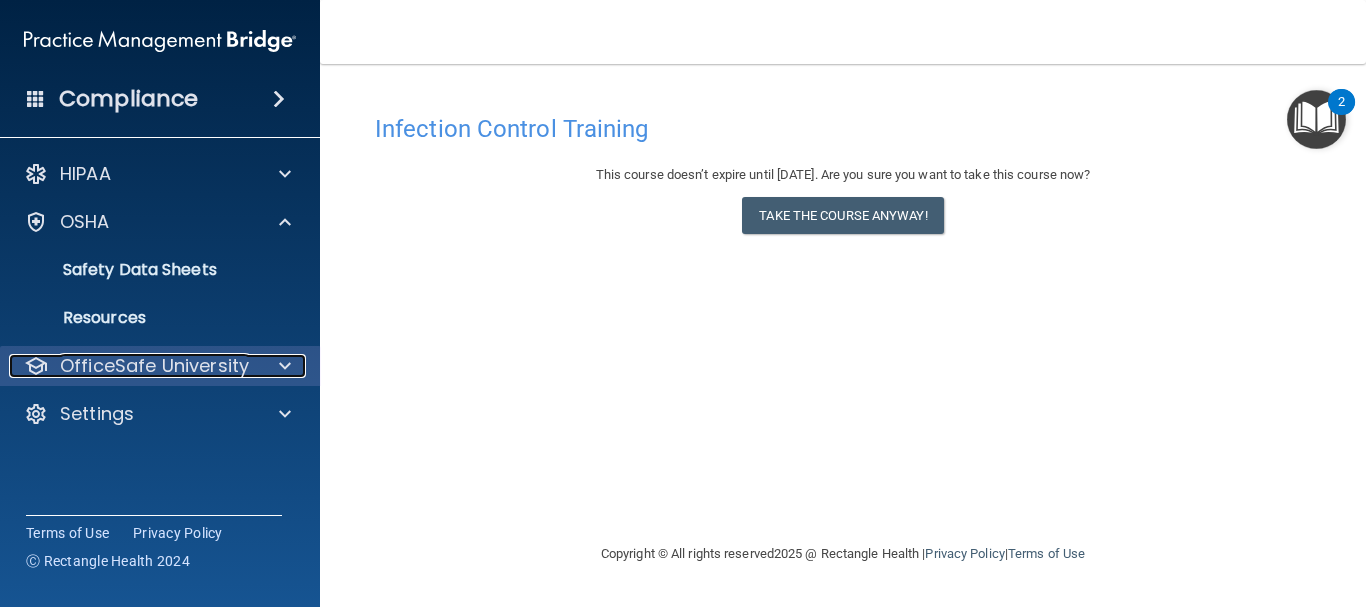 click on "OfficeSafe University" at bounding box center (154, 366) 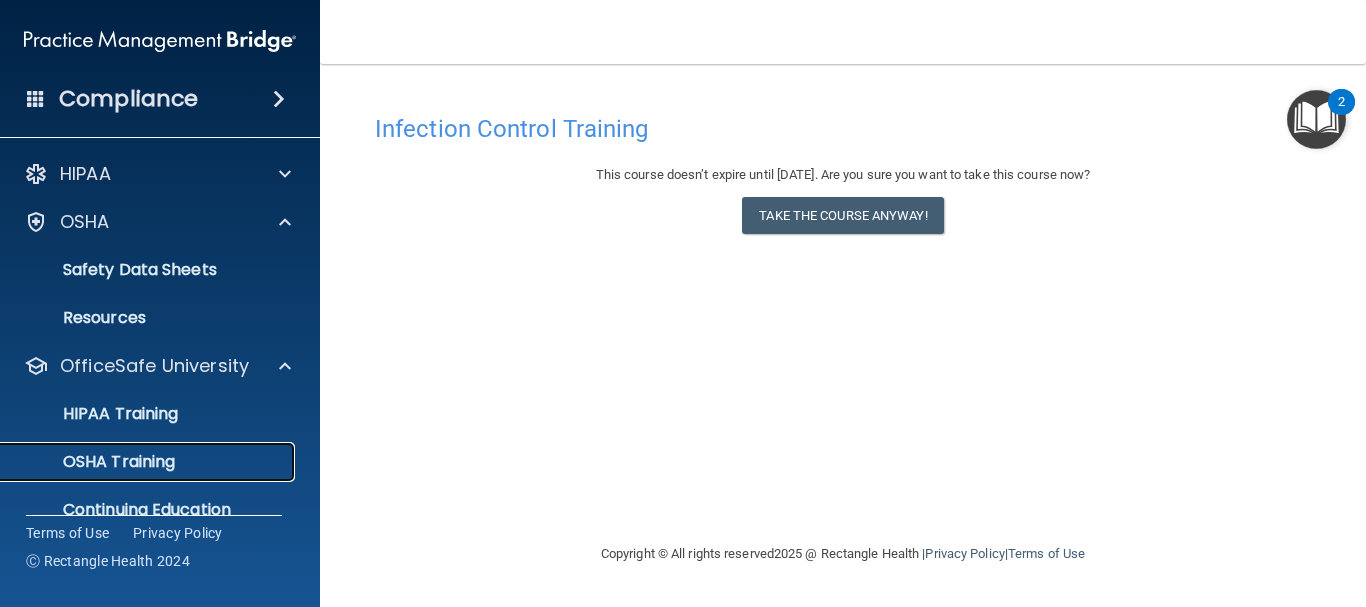 click on "OSHA Training" at bounding box center [149, 462] 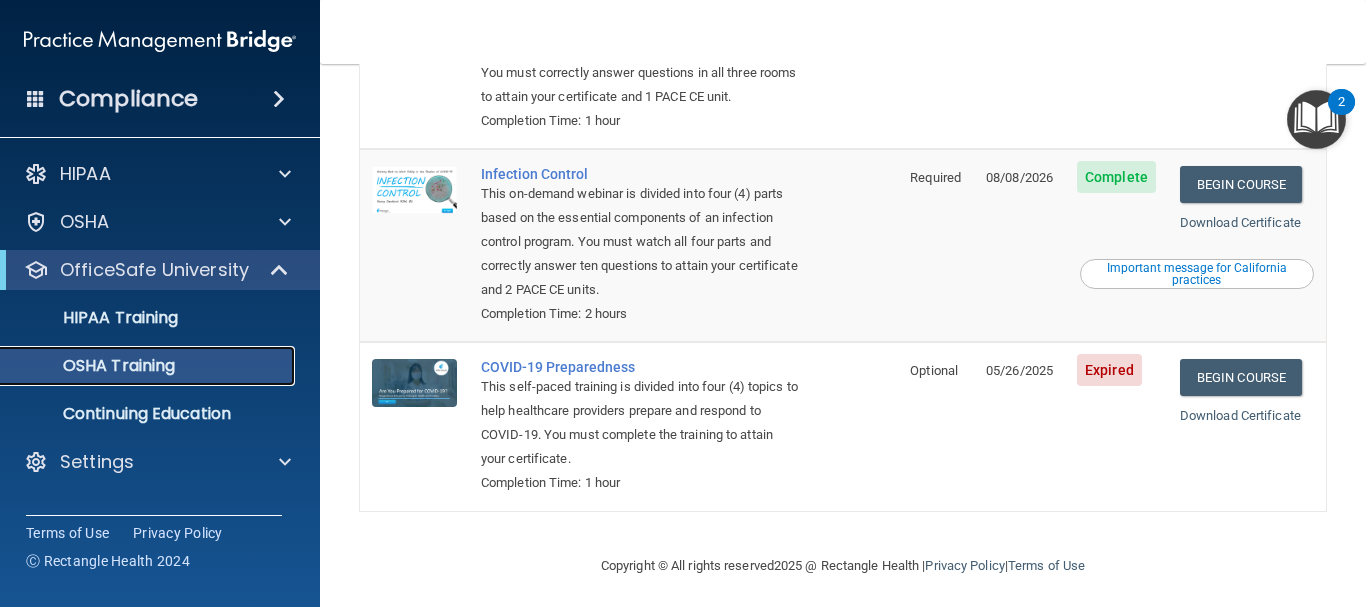 scroll, scrollTop: 473, scrollLeft: 0, axis: vertical 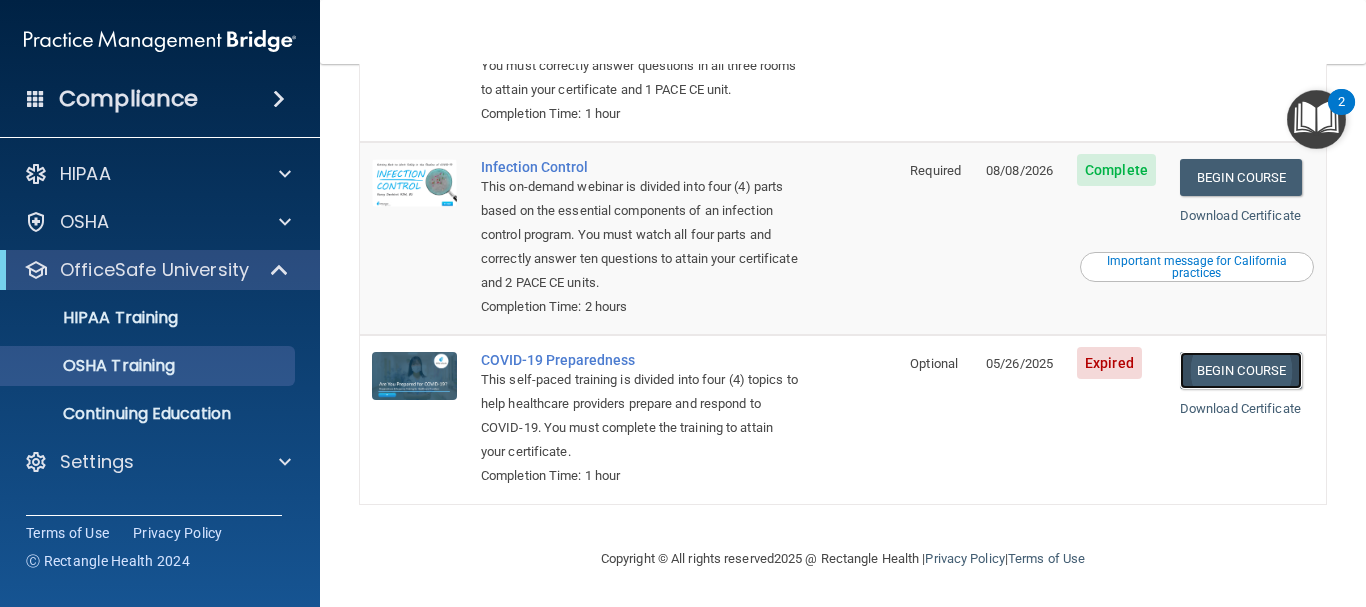 click on "Begin Course" at bounding box center (1241, 370) 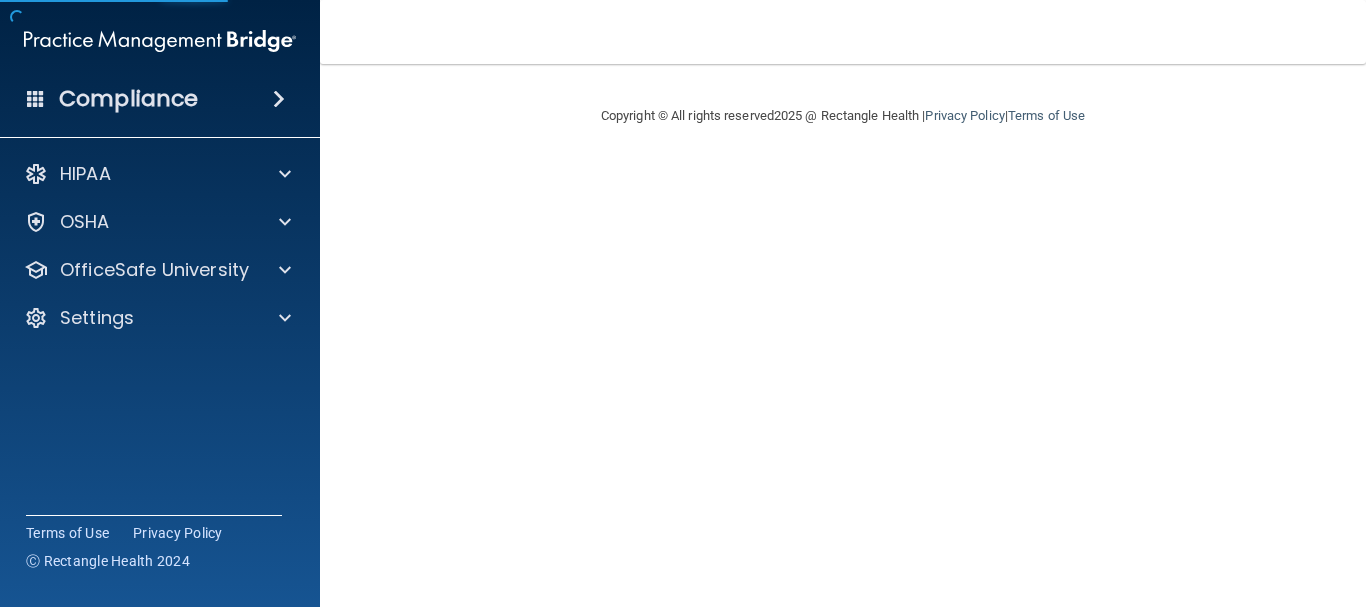 scroll, scrollTop: 0, scrollLeft: 0, axis: both 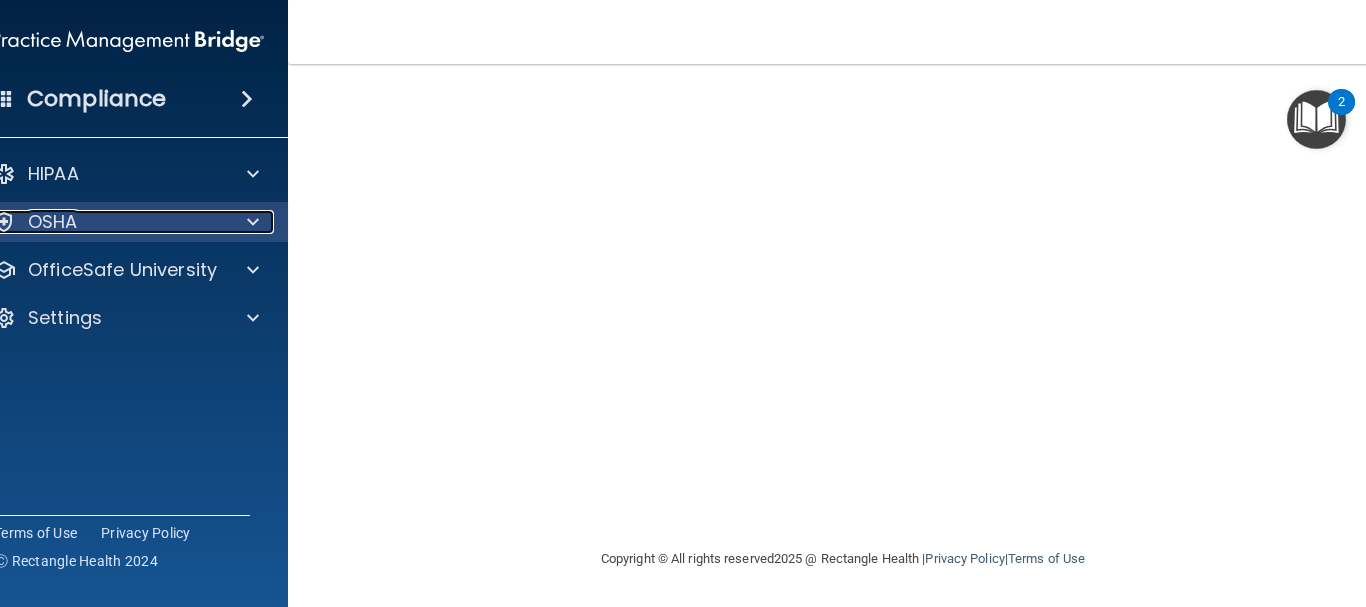 click at bounding box center (253, 222) 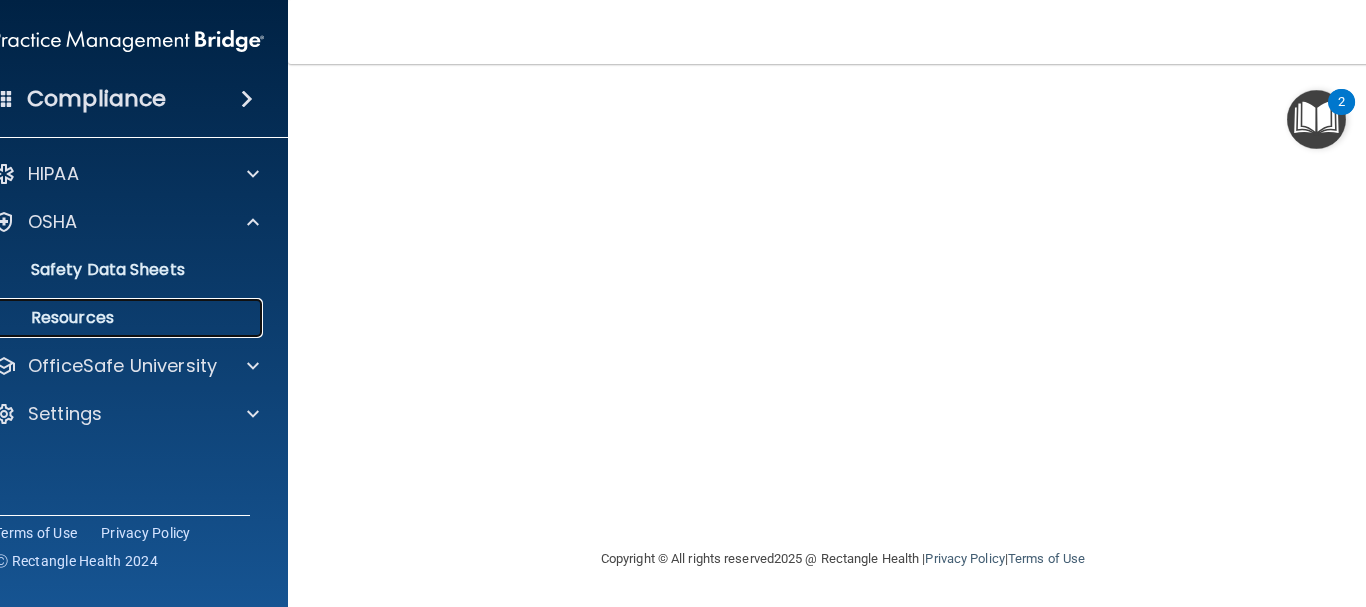 click on "Resources" at bounding box center [117, 318] 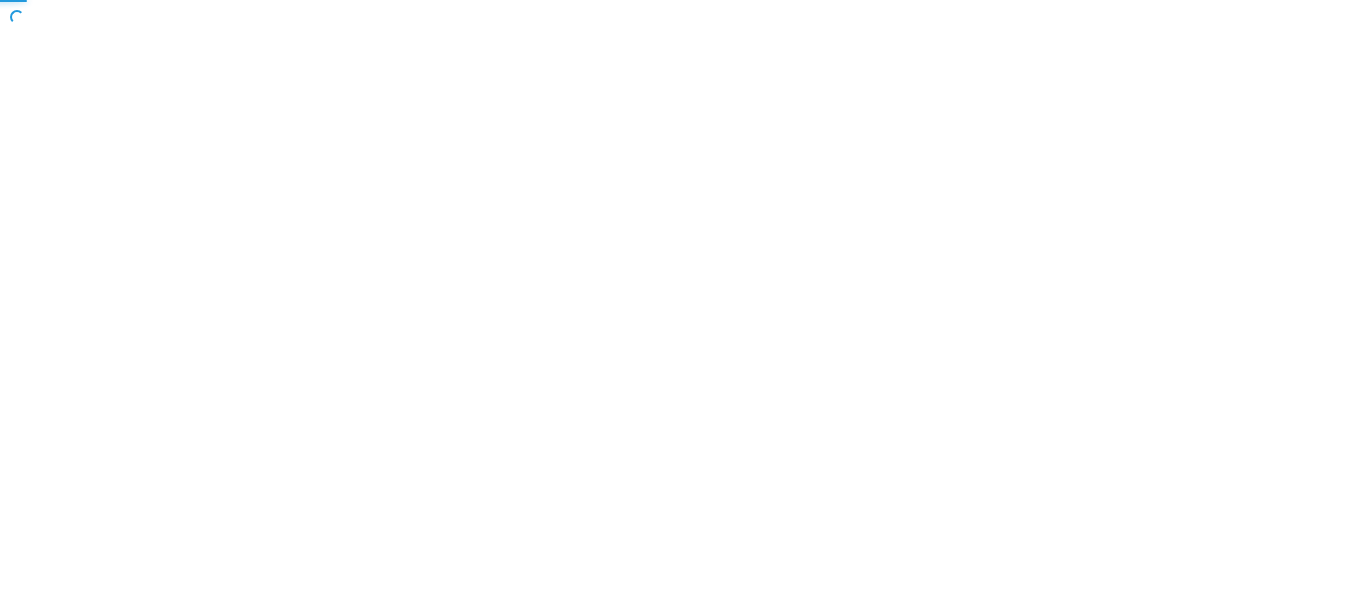 scroll, scrollTop: 0, scrollLeft: 0, axis: both 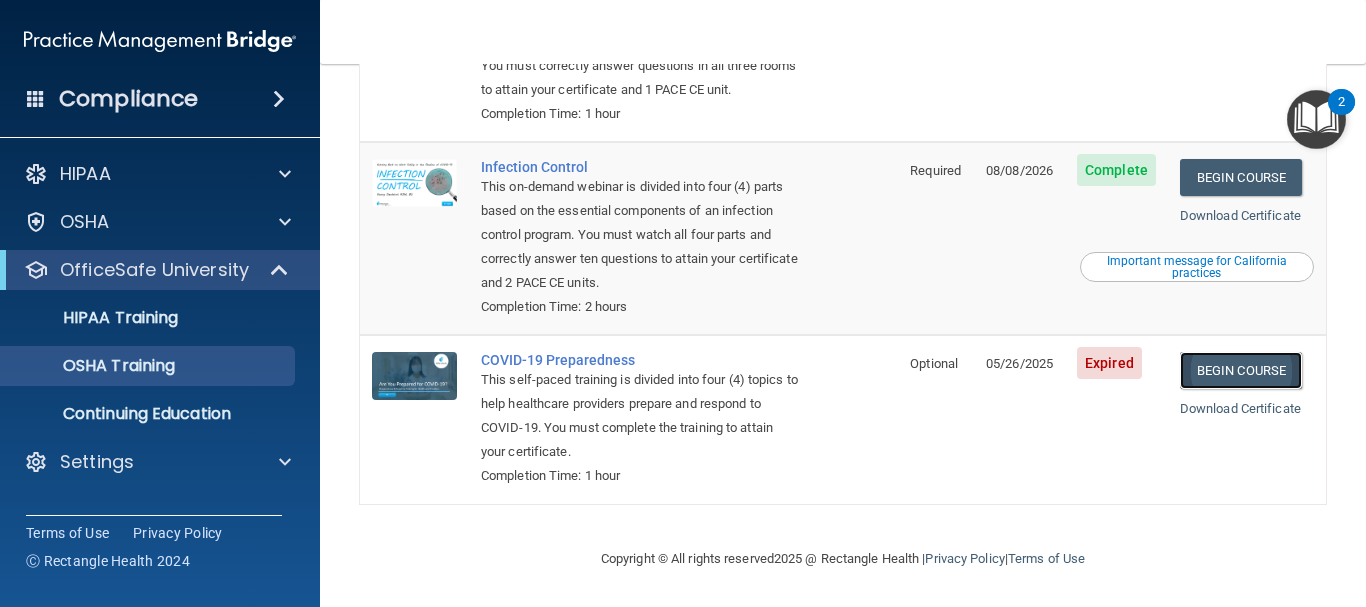 click on "Begin Course" at bounding box center [1241, 370] 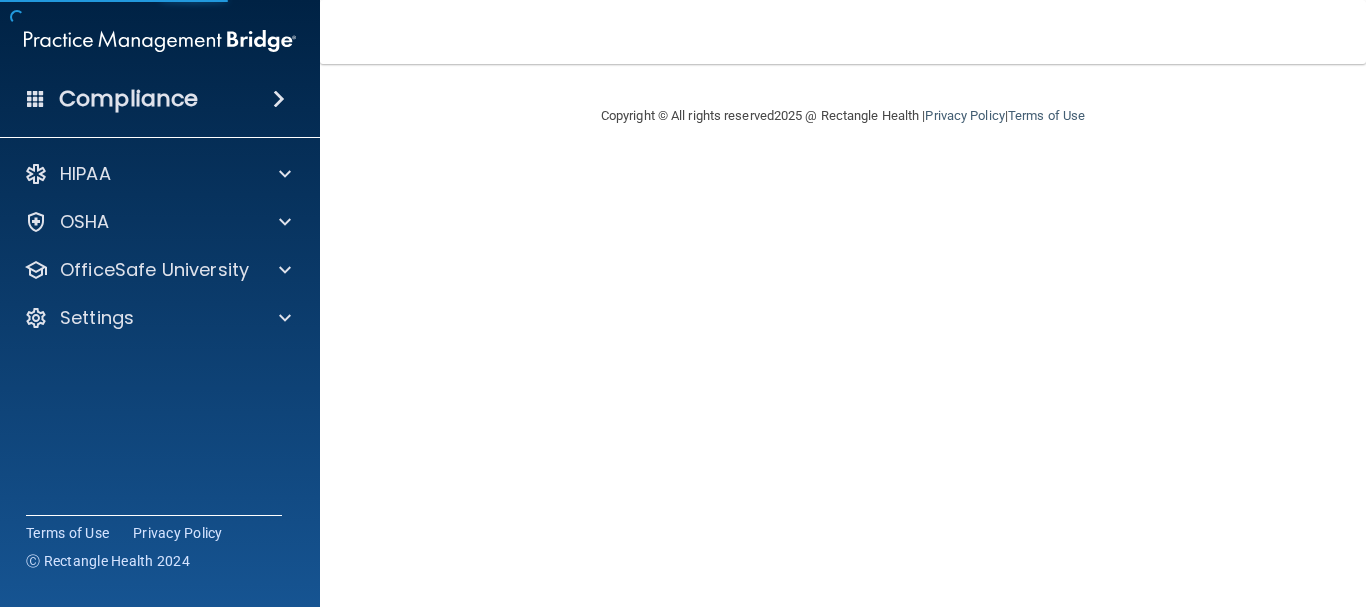 scroll, scrollTop: 0, scrollLeft: 0, axis: both 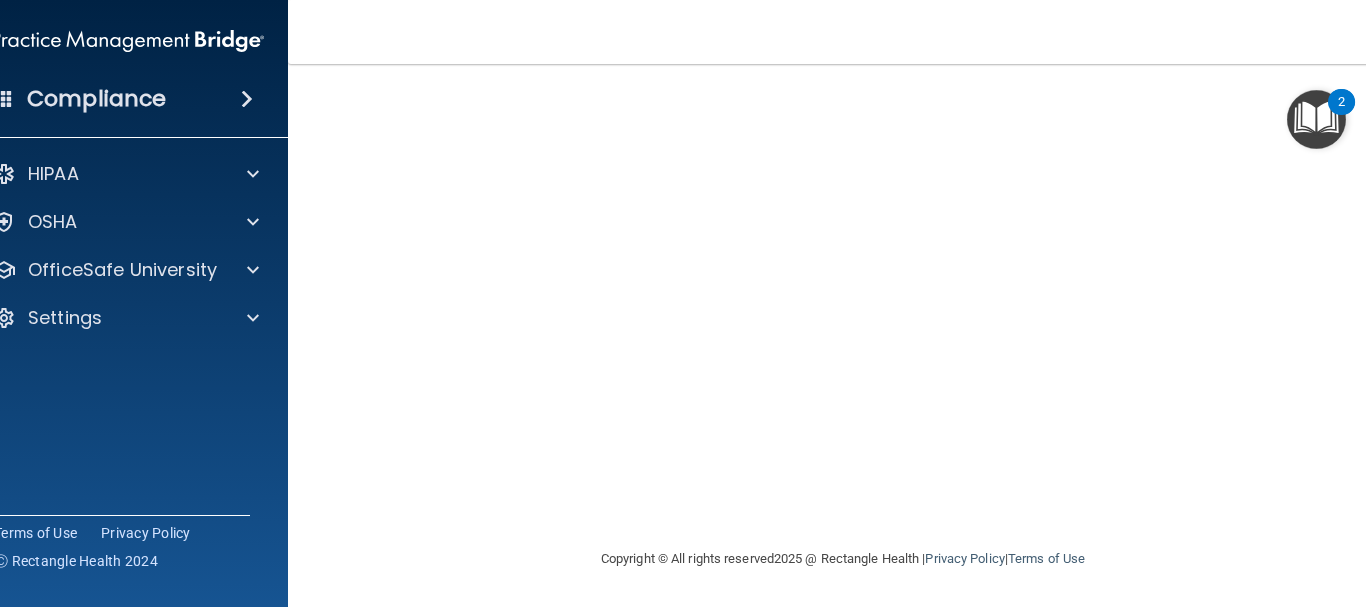 type 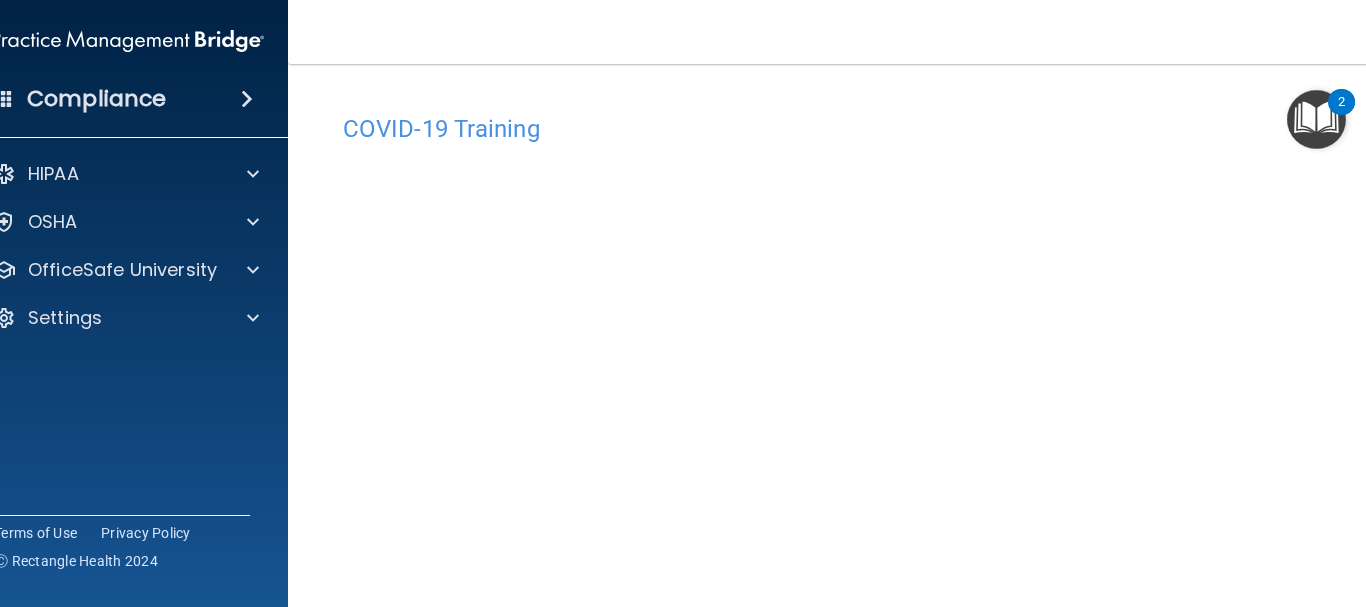 scroll, scrollTop: 249, scrollLeft: 0, axis: vertical 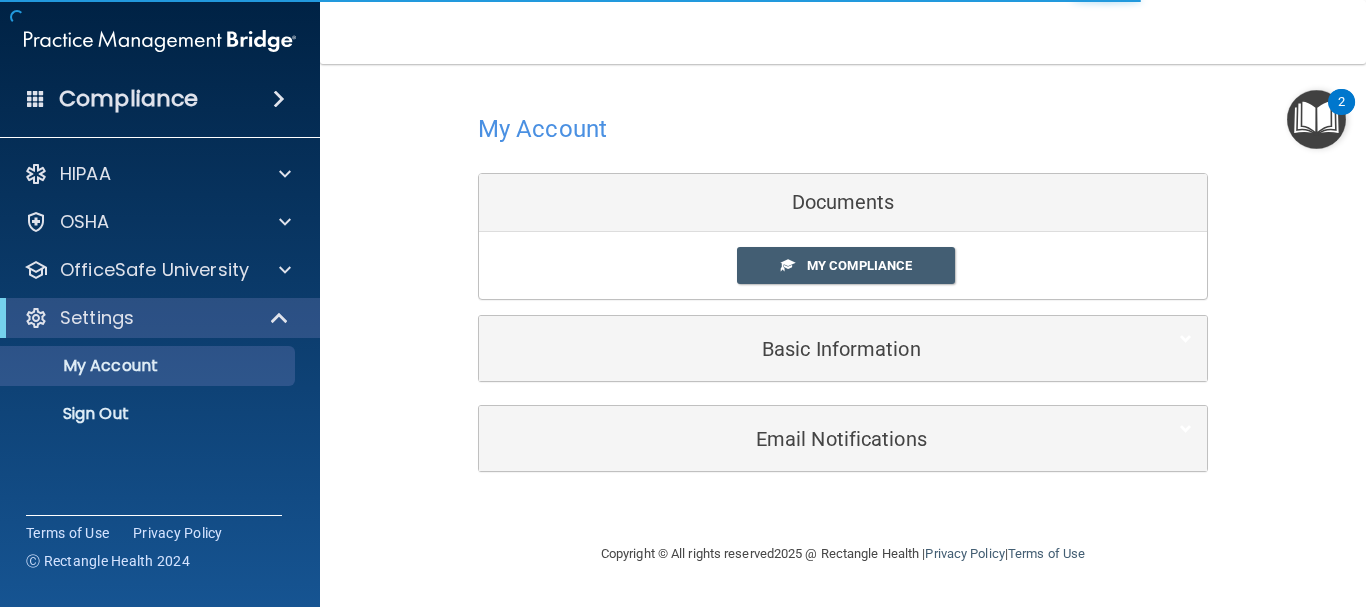 click on "My Account            Documents              My Compliance                 My Compliance             My BAA
Basic Information
Full Name       MOHAMMED ALI   MOHAMMED                 Last Name       ALI                                                                                       Email           mamadassaf@gmail.com   mamadassaf@gmail.com                     Edit   Change Password   Cancel   Save                 You've successfully edited your Information.               Error! The client couldn't be saved.                   Current Password                   New Password                     Confirm New Password                     Submit
You've successfully saved Clients Basic Information." at bounding box center [843, 244] 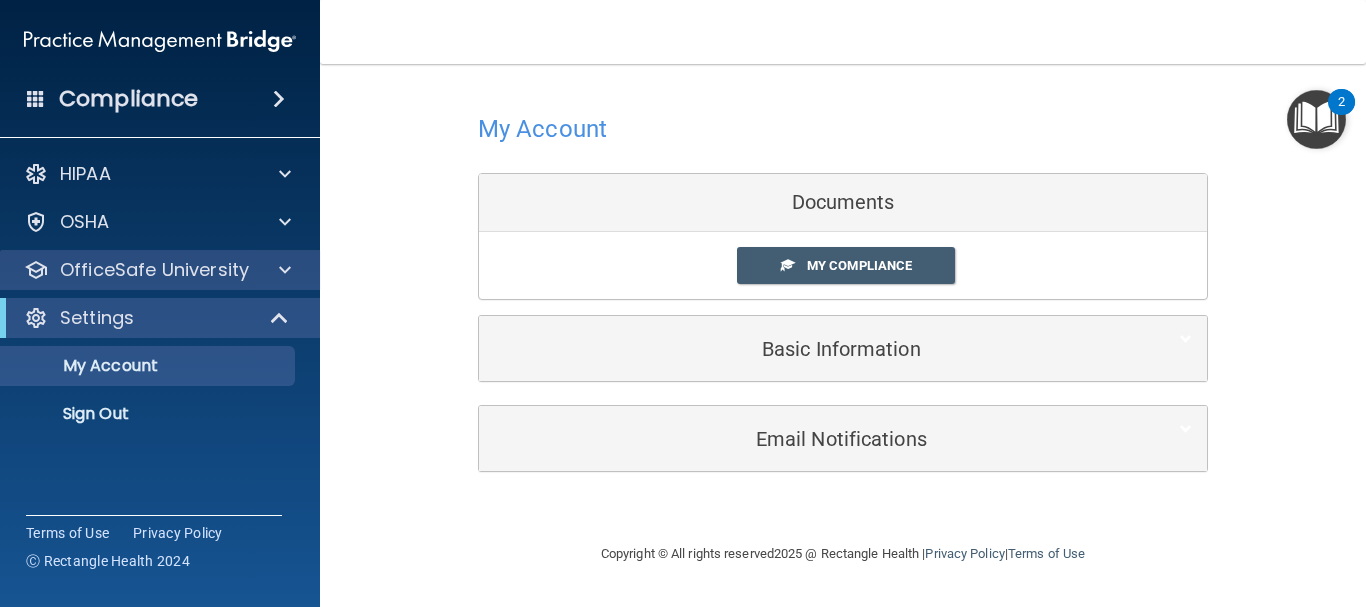 click on "OfficeSafe University" at bounding box center (160, 270) 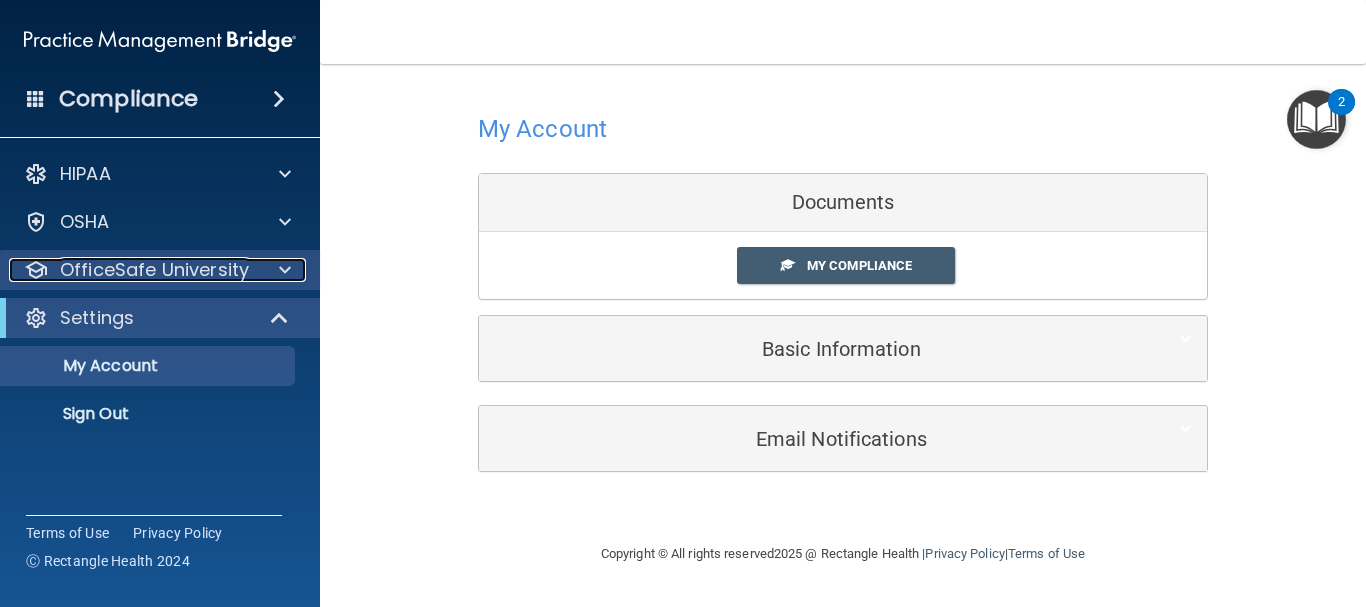 click on "OfficeSafe University" at bounding box center (133, 270) 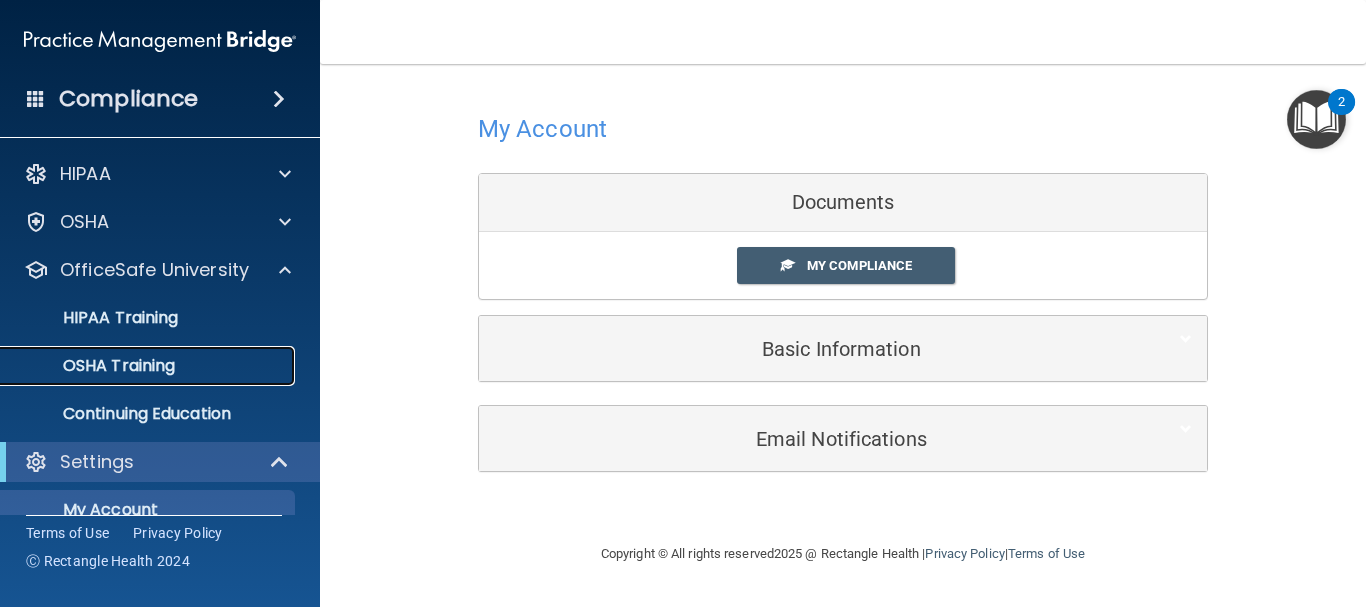 click on "OSHA Training" at bounding box center (94, 366) 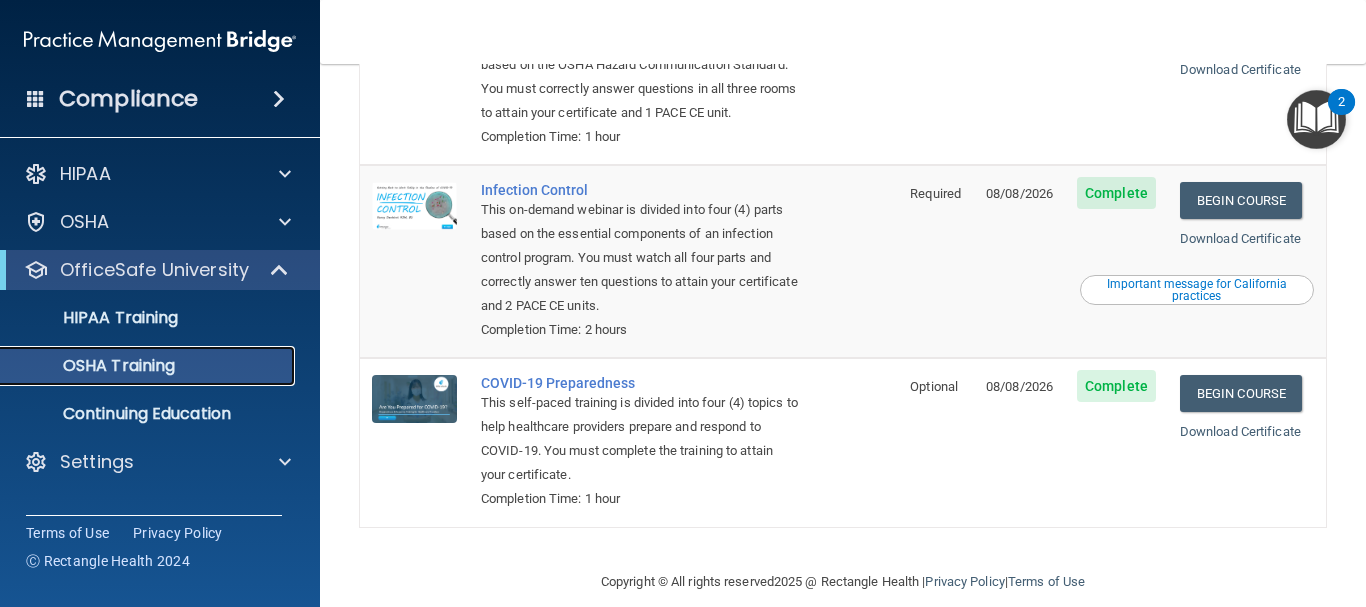 scroll, scrollTop: 473, scrollLeft: 0, axis: vertical 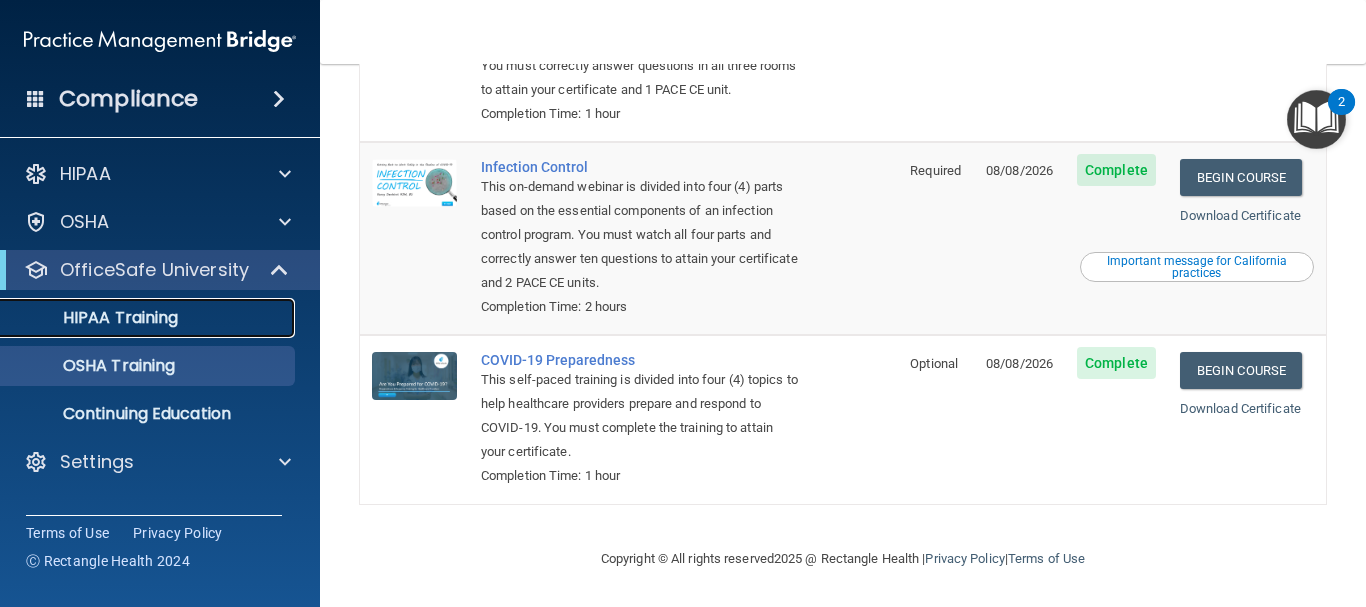 click on "HIPAA Training" at bounding box center (95, 318) 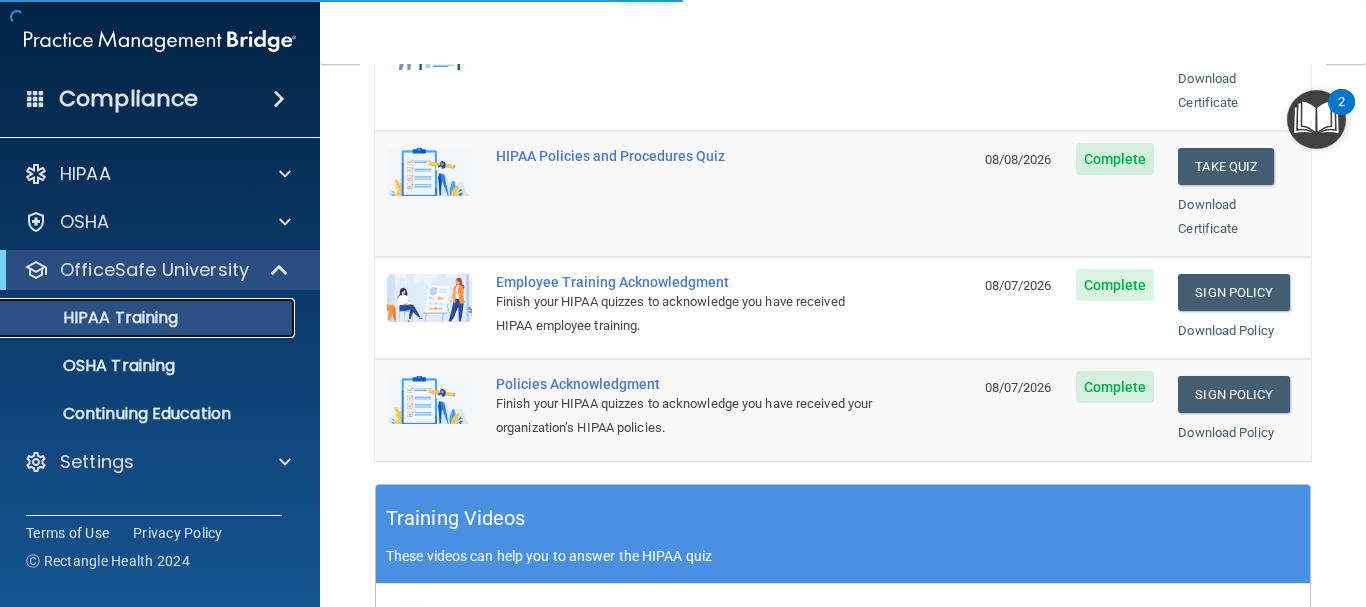 scroll, scrollTop: 971, scrollLeft: 0, axis: vertical 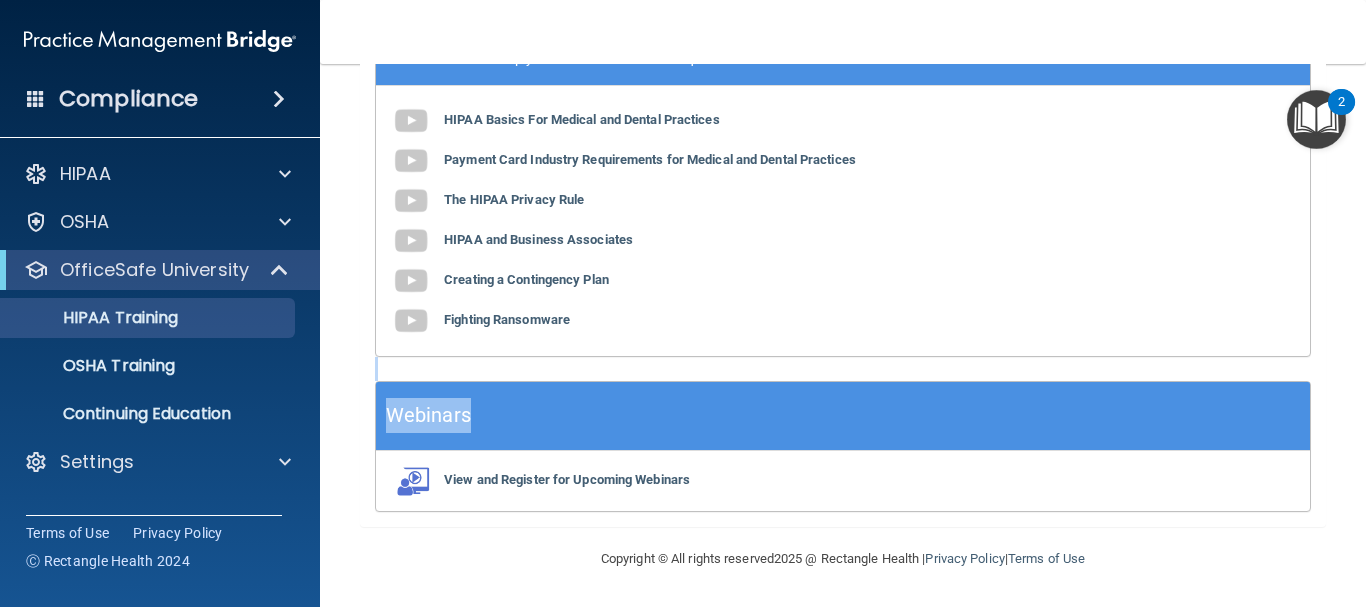 drag, startPoint x: 1335, startPoint y: 360, endPoint x: 1357, endPoint y: 414, distance: 58.30952 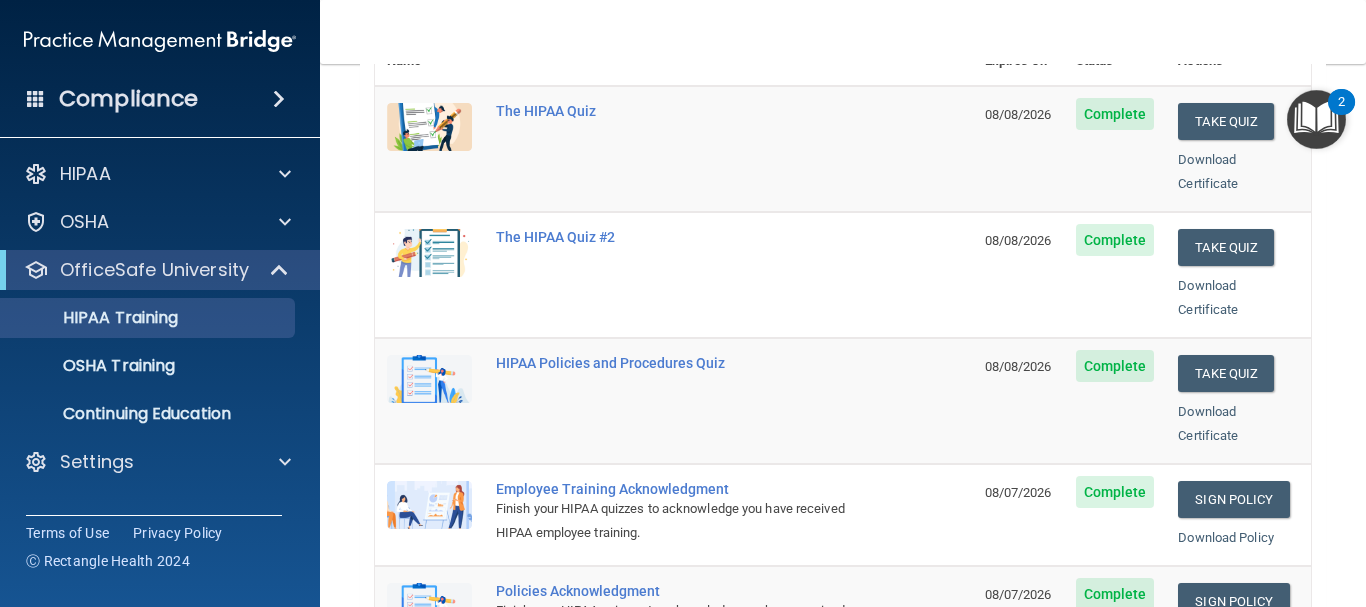 scroll, scrollTop: 272, scrollLeft: 0, axis: vertical 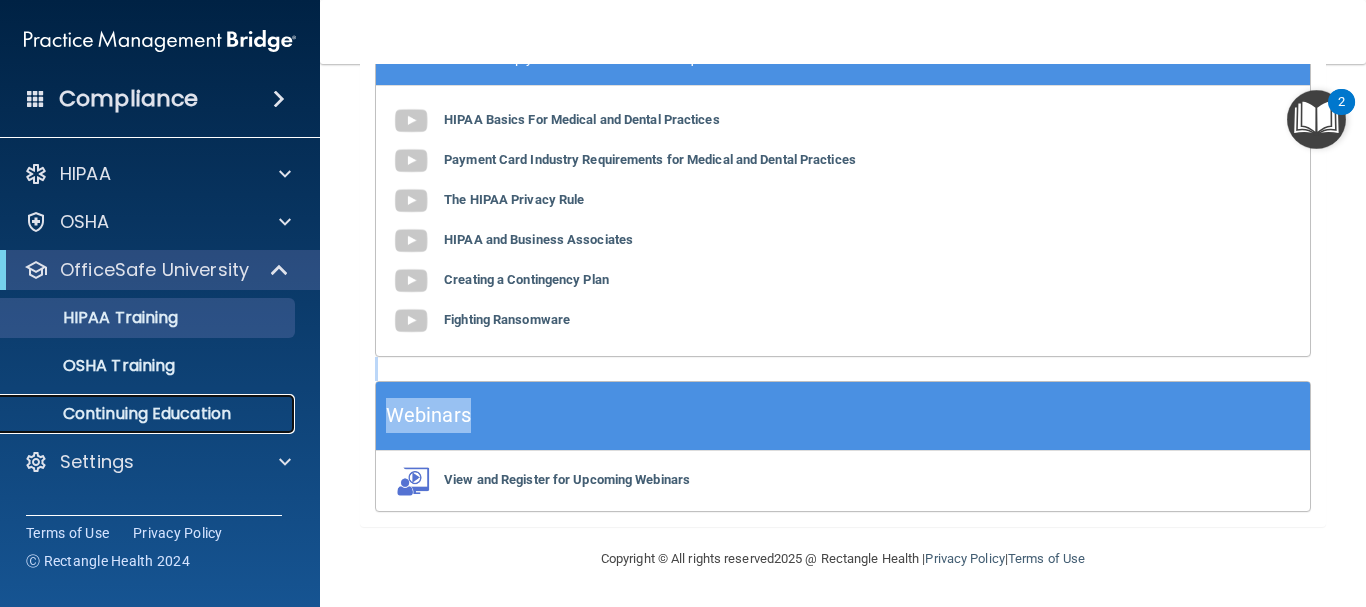 click on "Continuing Education" at bounding box center (149, 414) 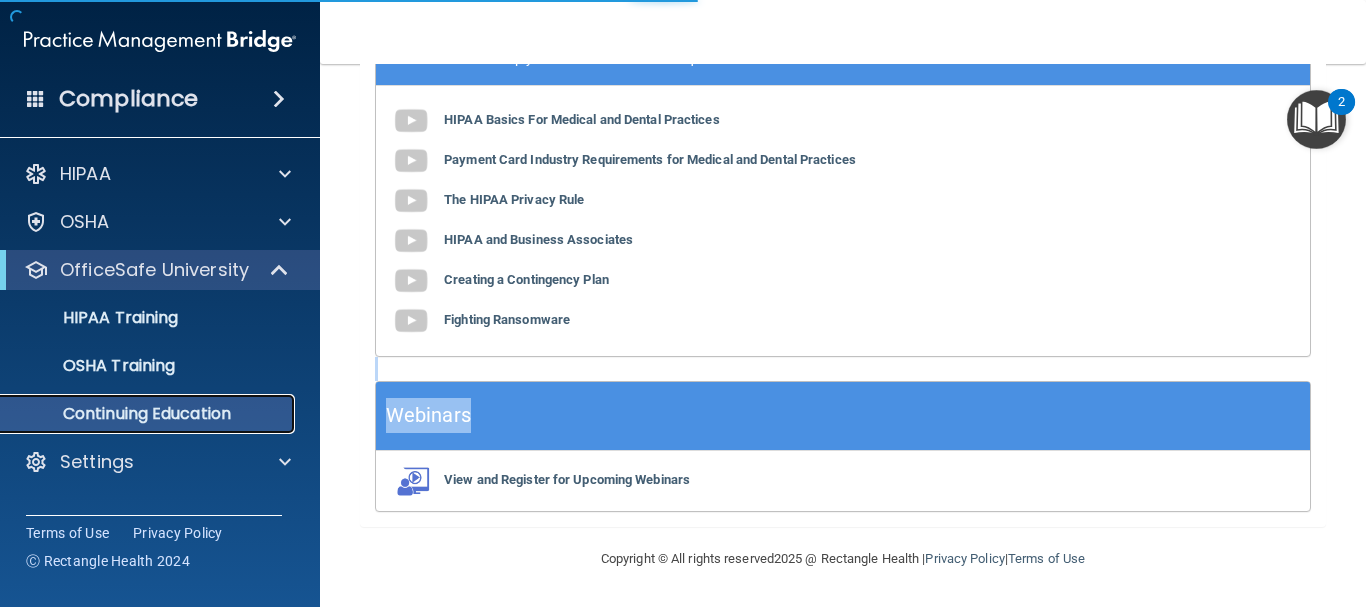 scroll, scrollTop: 0, scrollLeft: 0, axis: both 